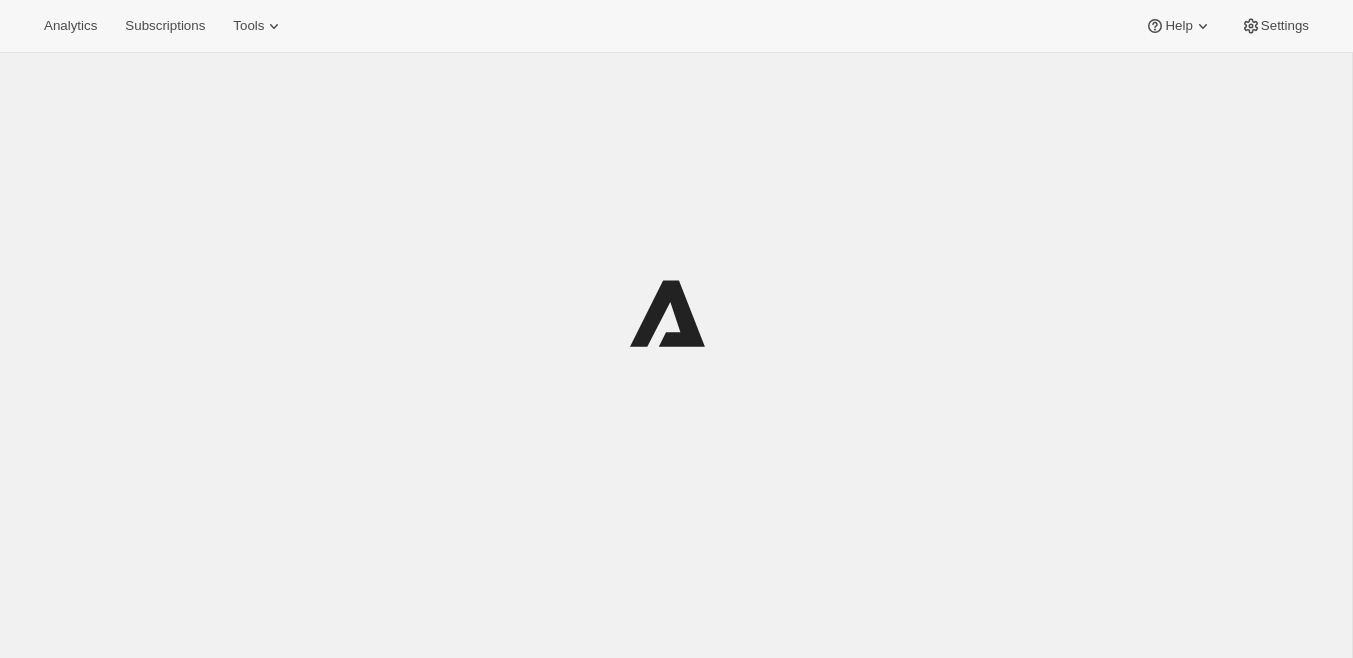 scroll, scrollTop: 0, scrollLeft: 0, axis: both 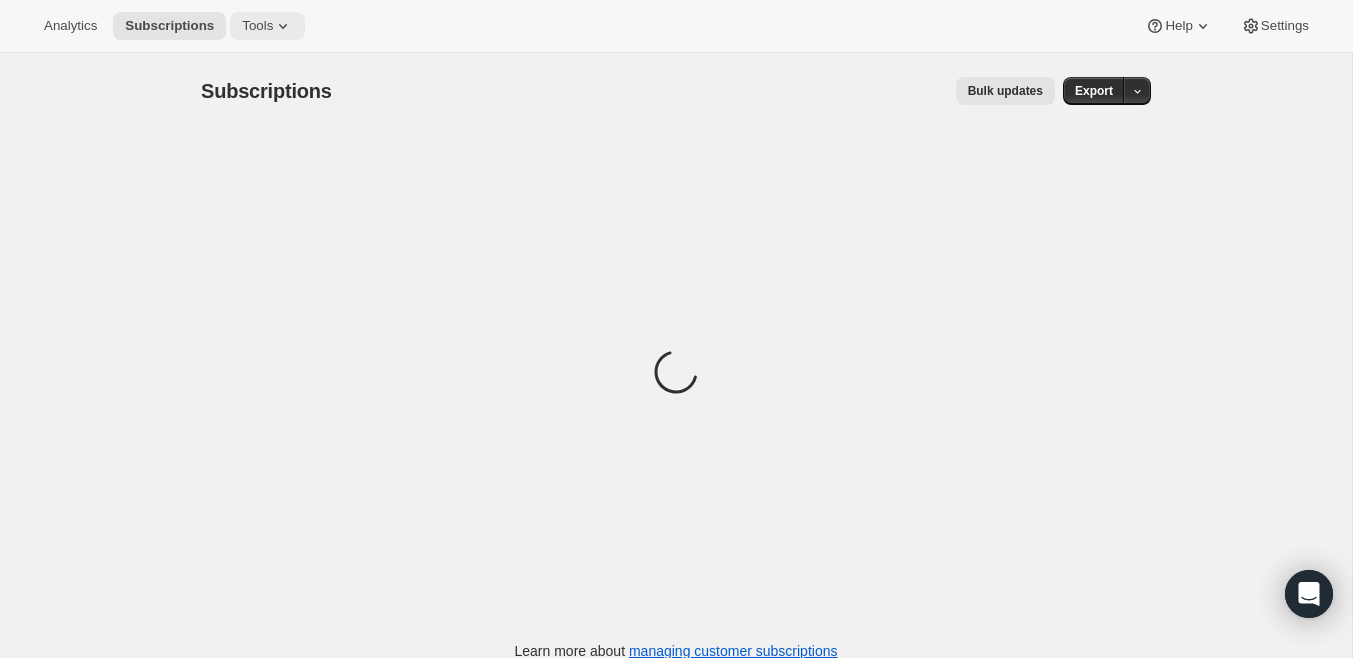 click 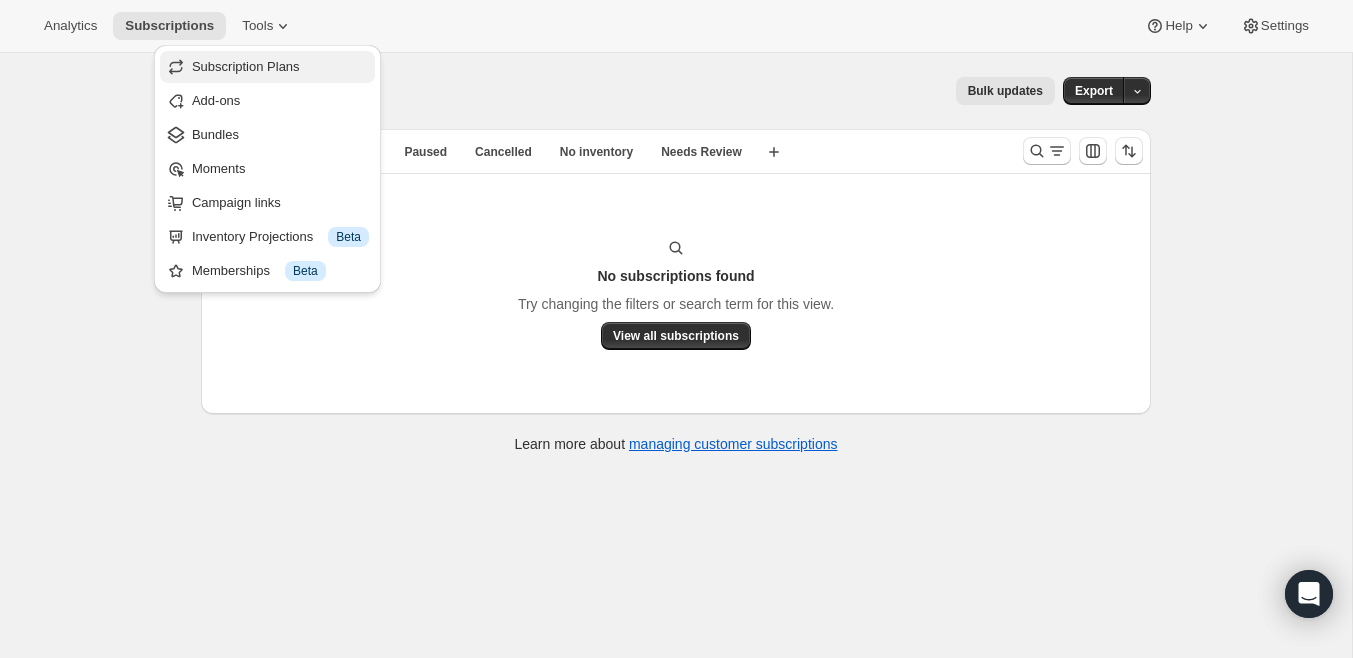 click on "Subscription Plans" at bounding box center [246, 66] 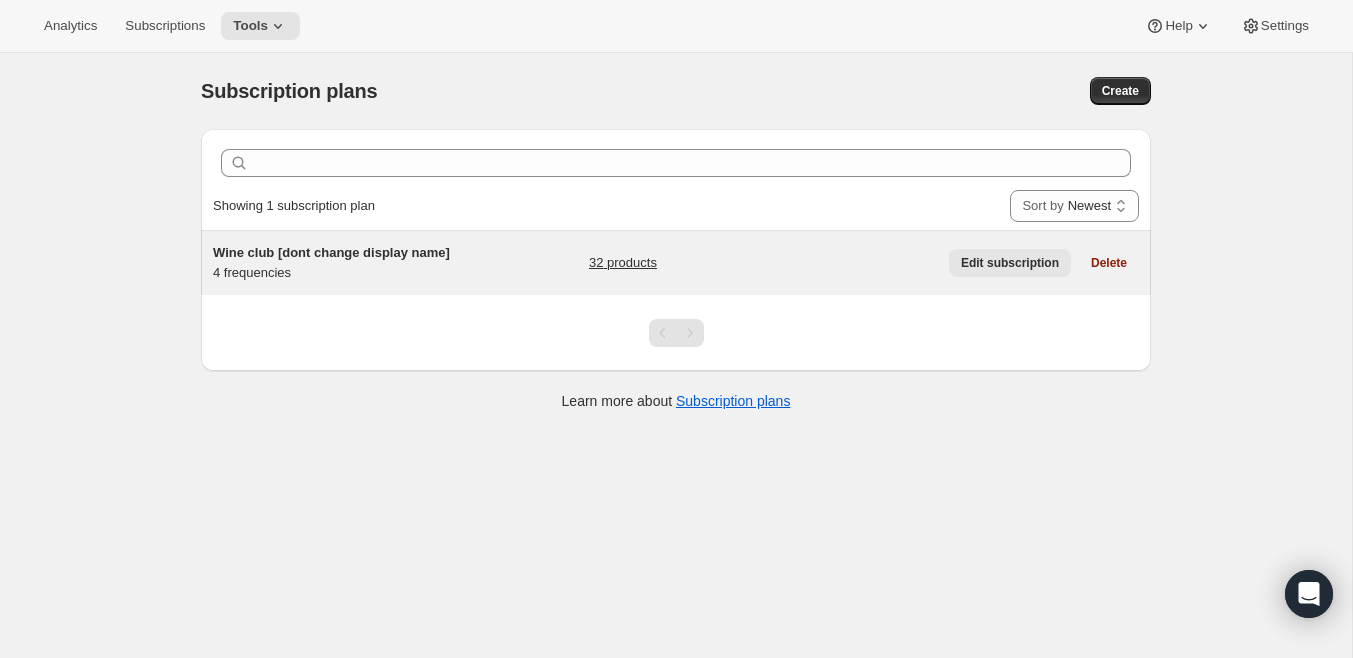 click on "Edit subscription" at bounding box center [1010, 263] 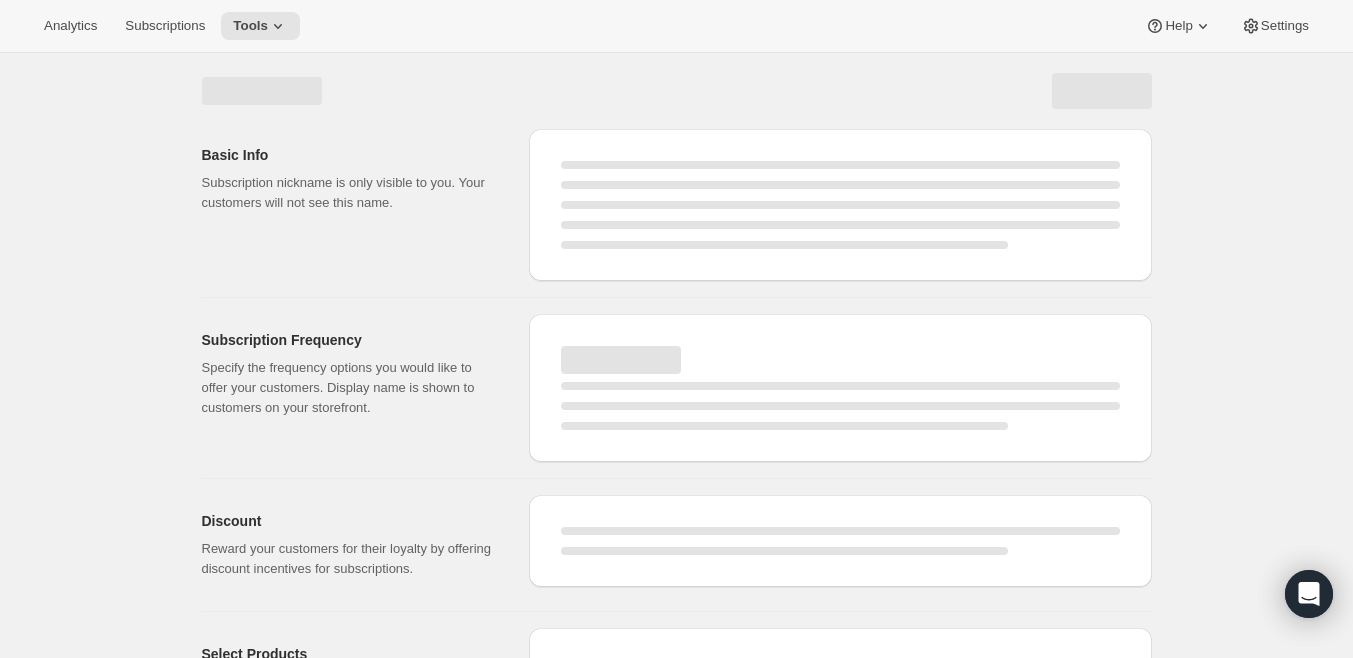 select on "WEEK" 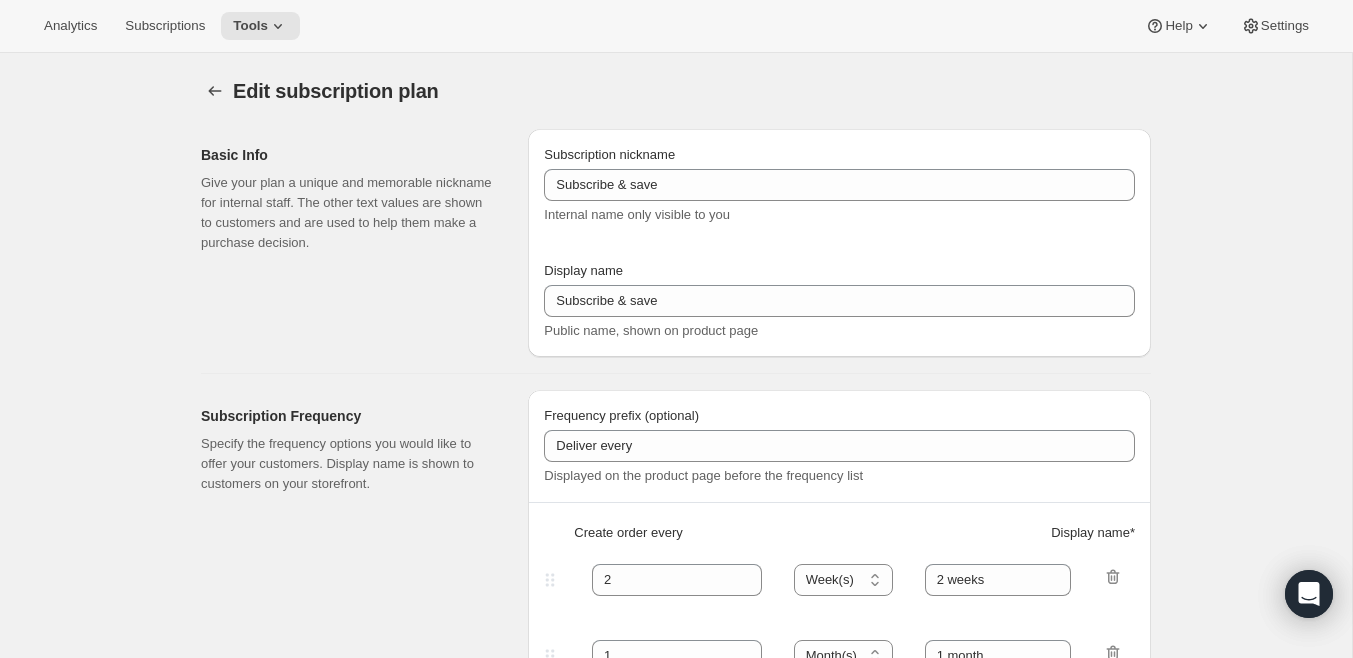checkbox on "true" 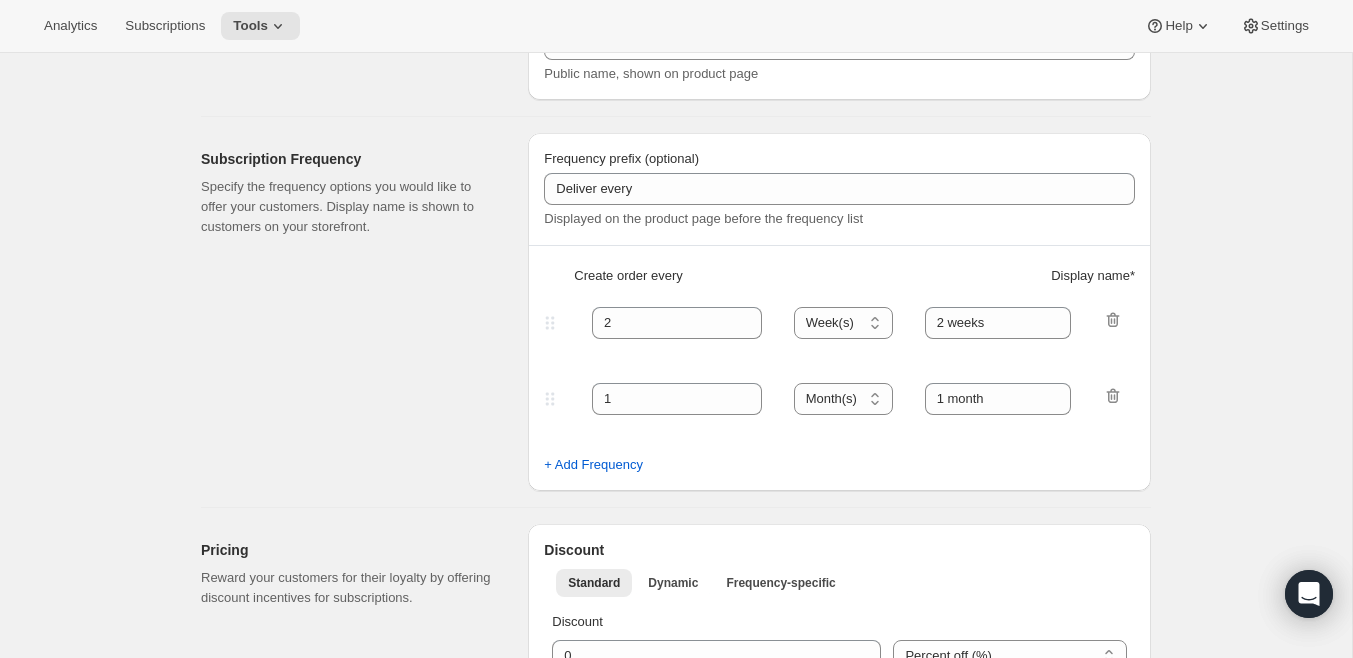 type on "Wine club [dont change display name]" 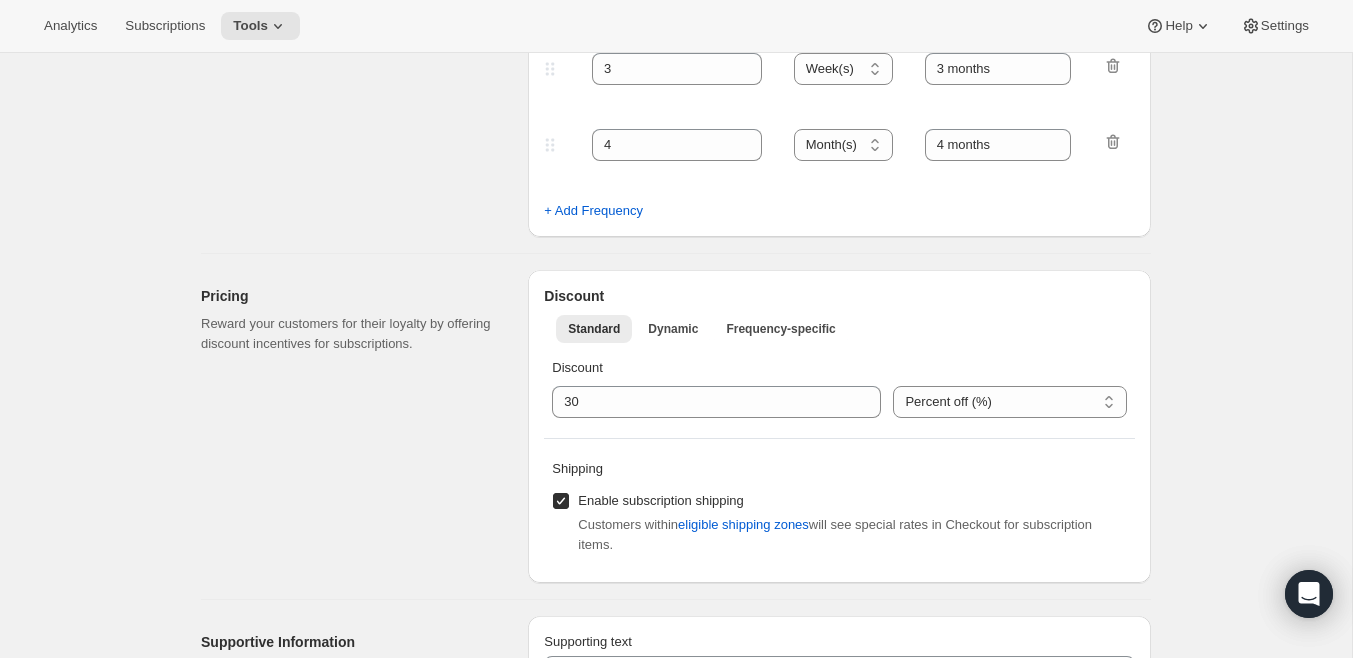 select on "MONTH" 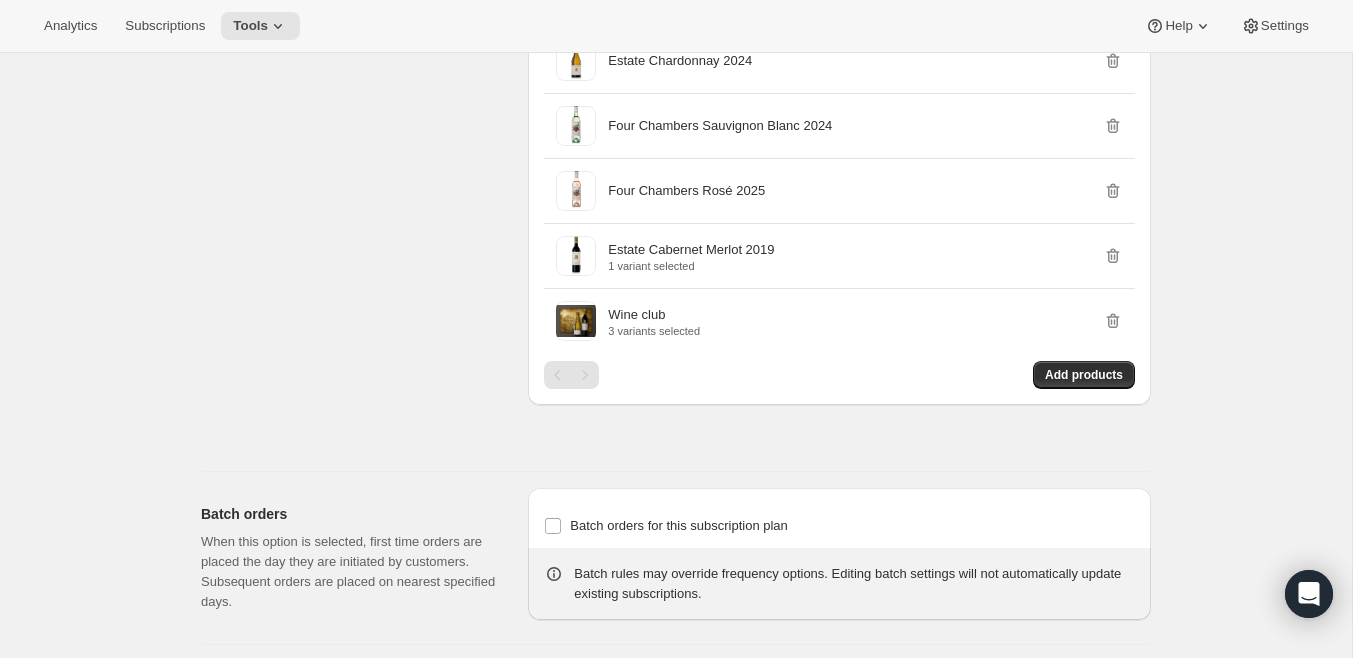 scroll, scrollTop: 2553, scrollLeft: 0, axis: vertical 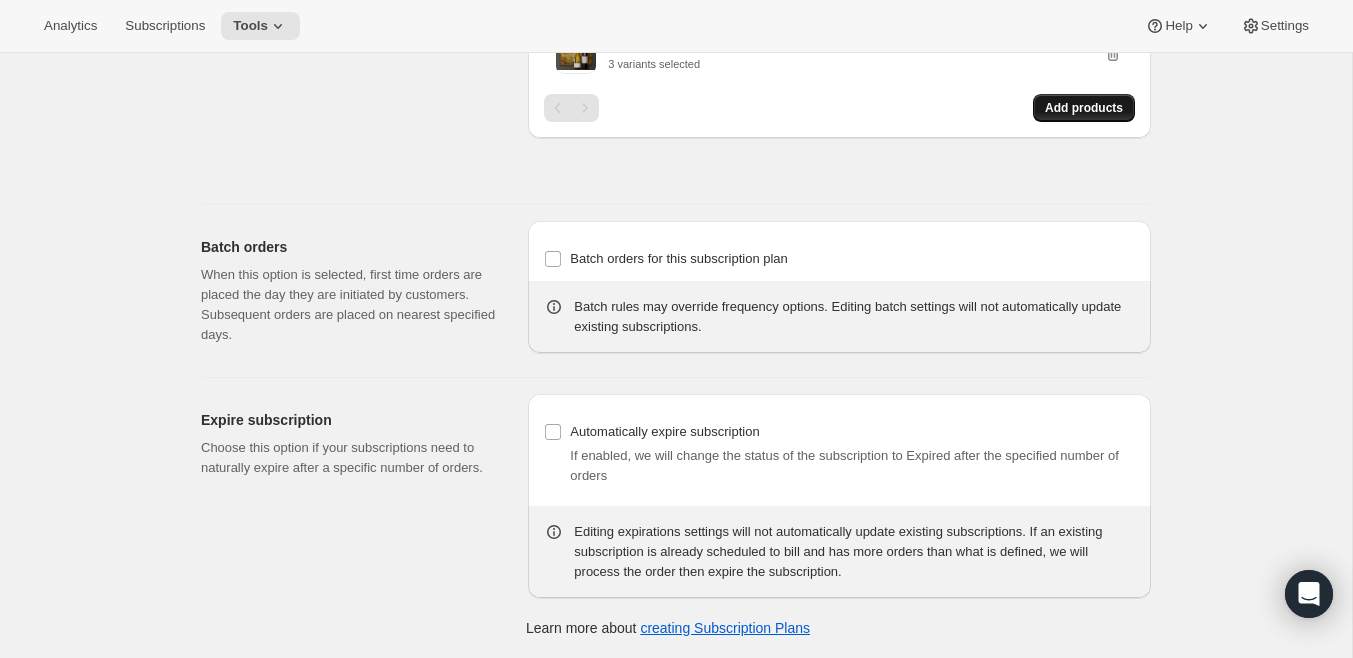 click on "Add products" at bounding box center [1084, 108] 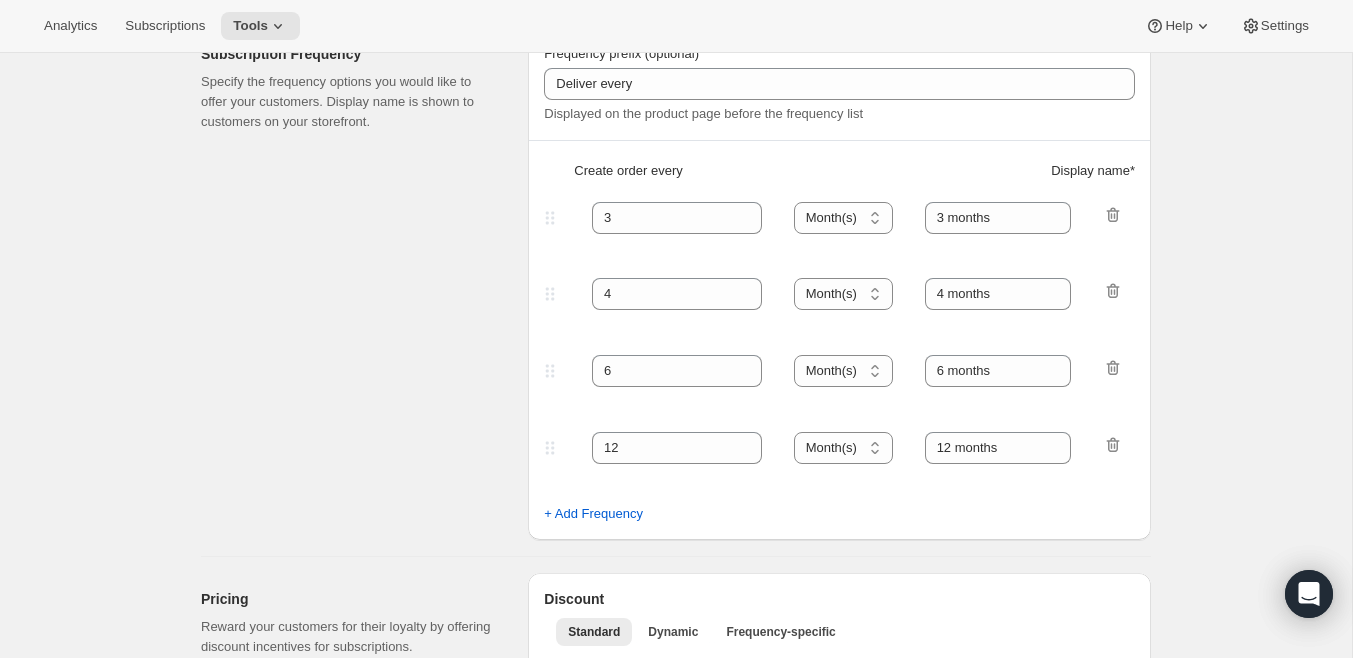 scroll, scrollTop: 0, scrollLeft: 0, axis: both 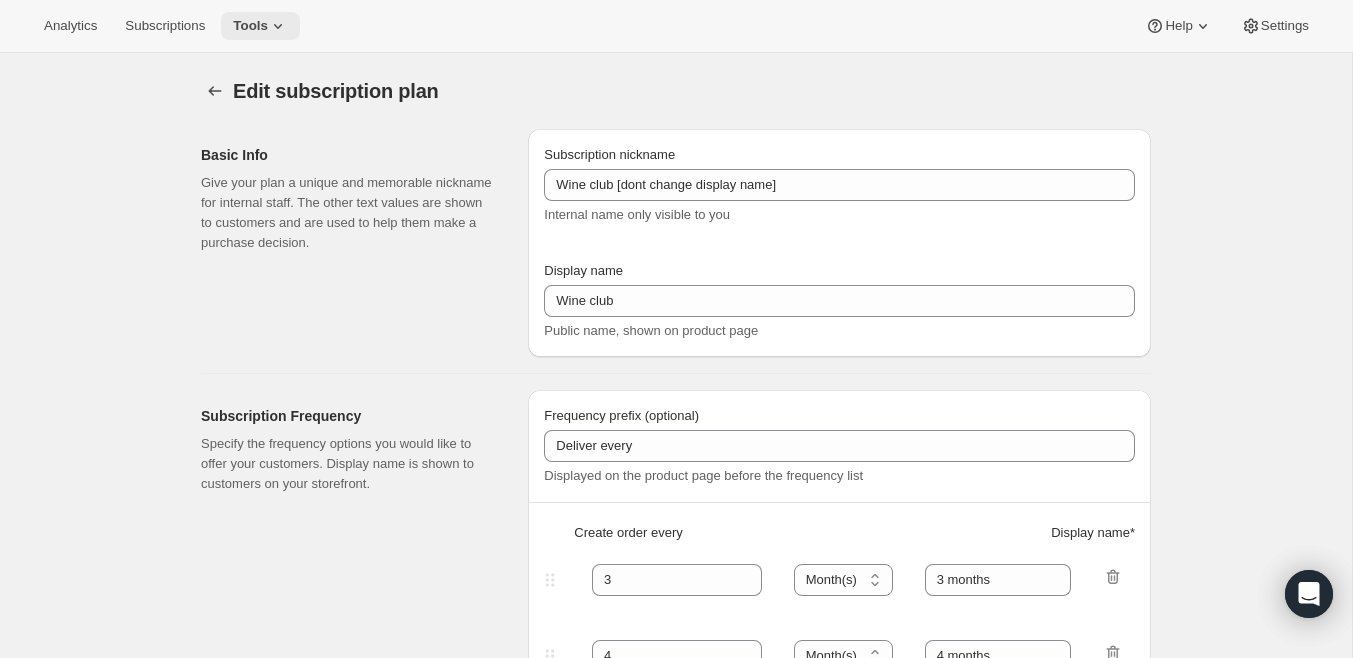 click on "Tools" at bounding box center [260, 26] 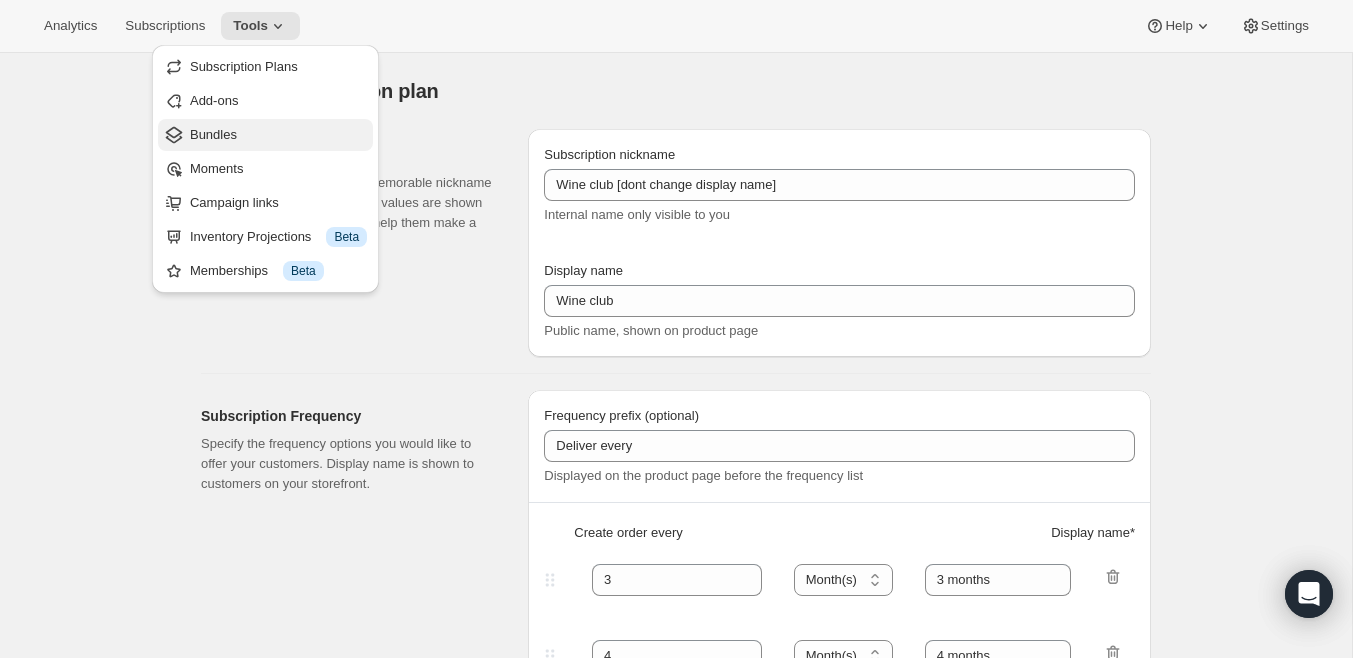 click on "Bundles" at bounding box center (278, 135) 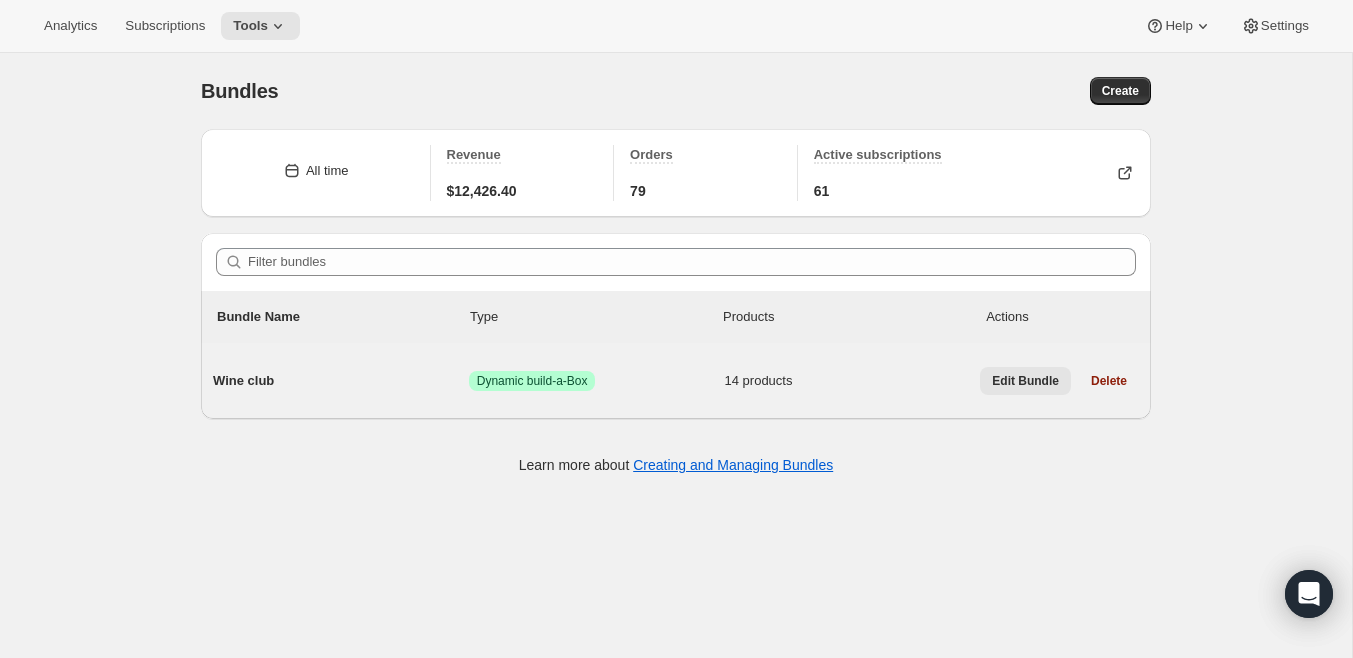 click on "Edit Bundle" at bounding box center [1025, 381] 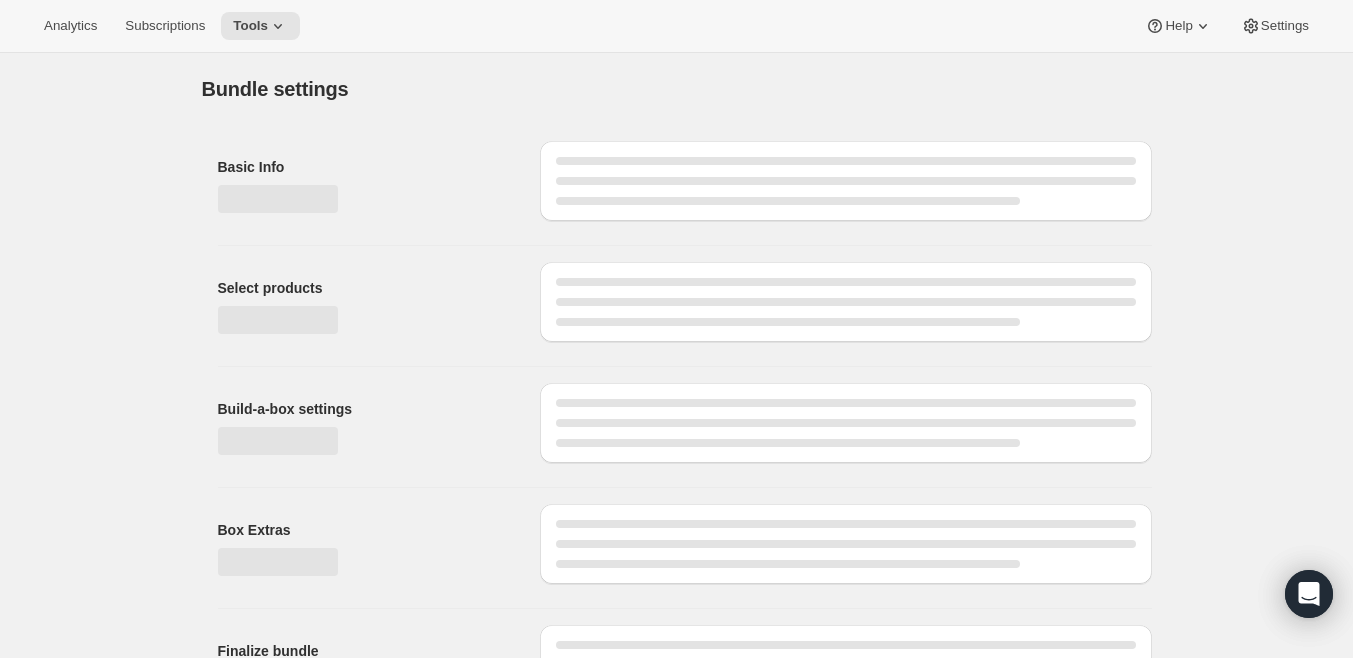 type on "Wine club" 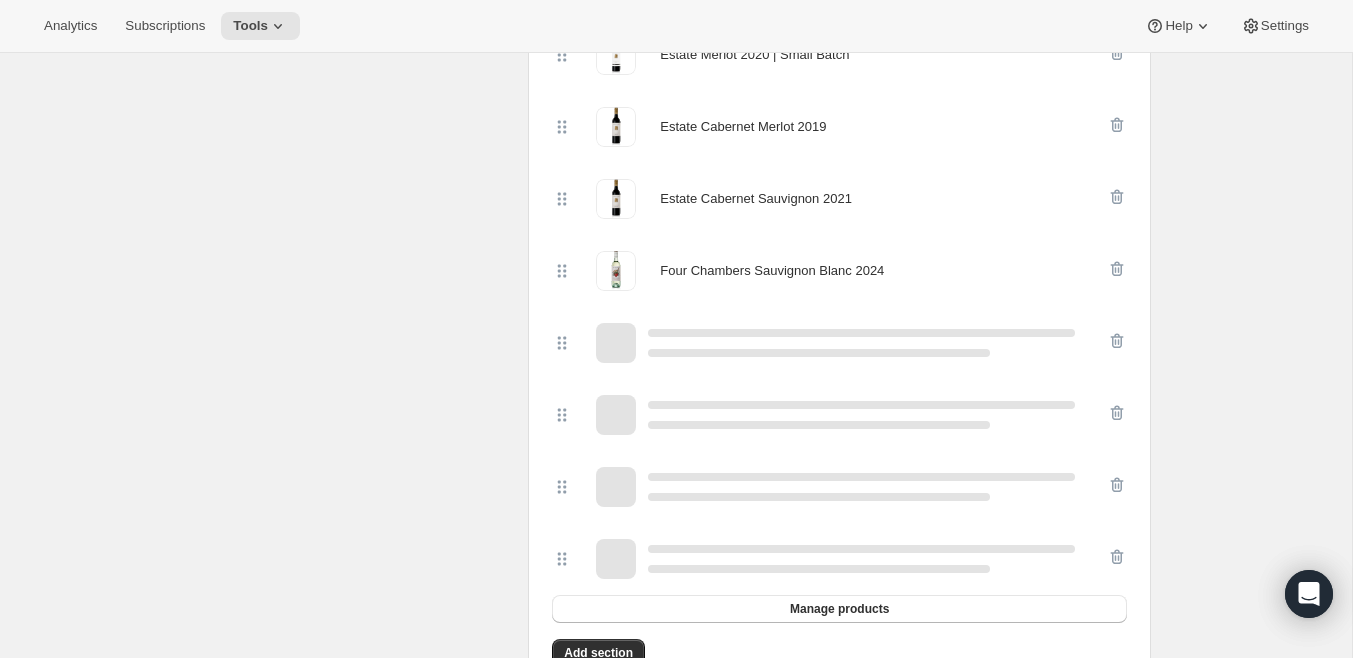 scroll, scrollTop: 1050, scrollLeft: 0, axis: vertical 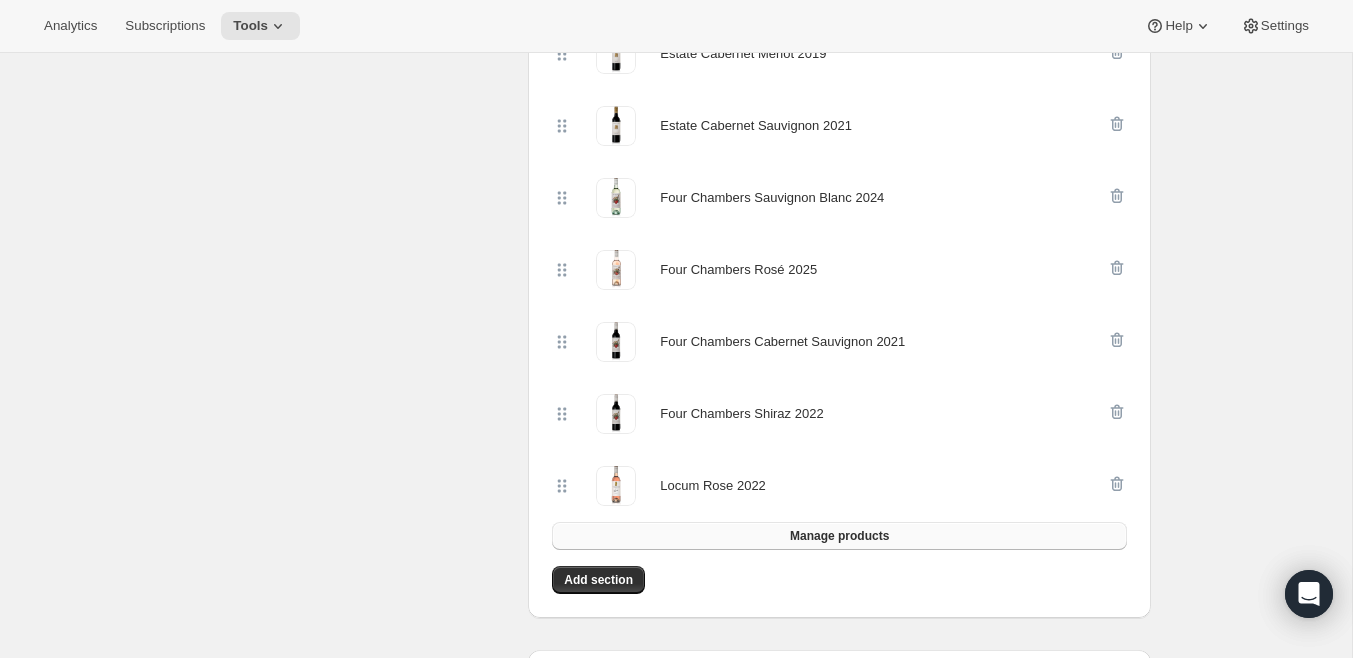 click on "Manage products" at bounding box center [839, 536] 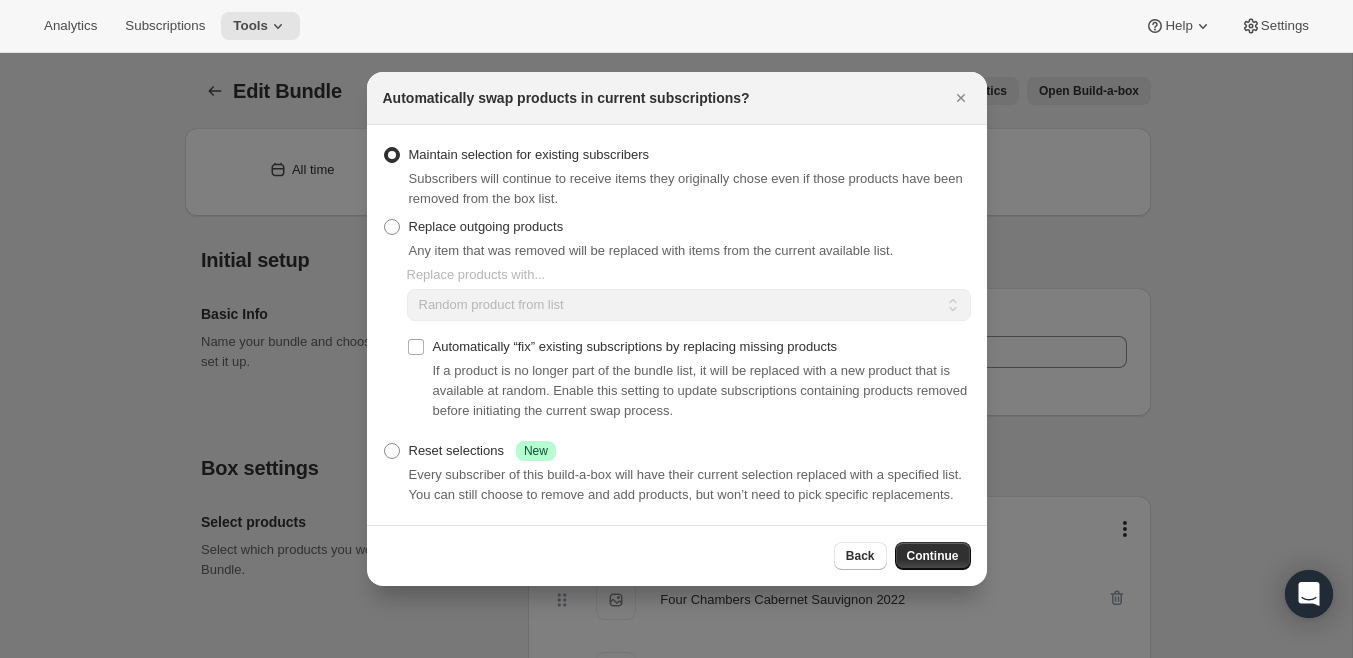 scroll, scrollTop: 0, scrollLeft: 0, axis: both 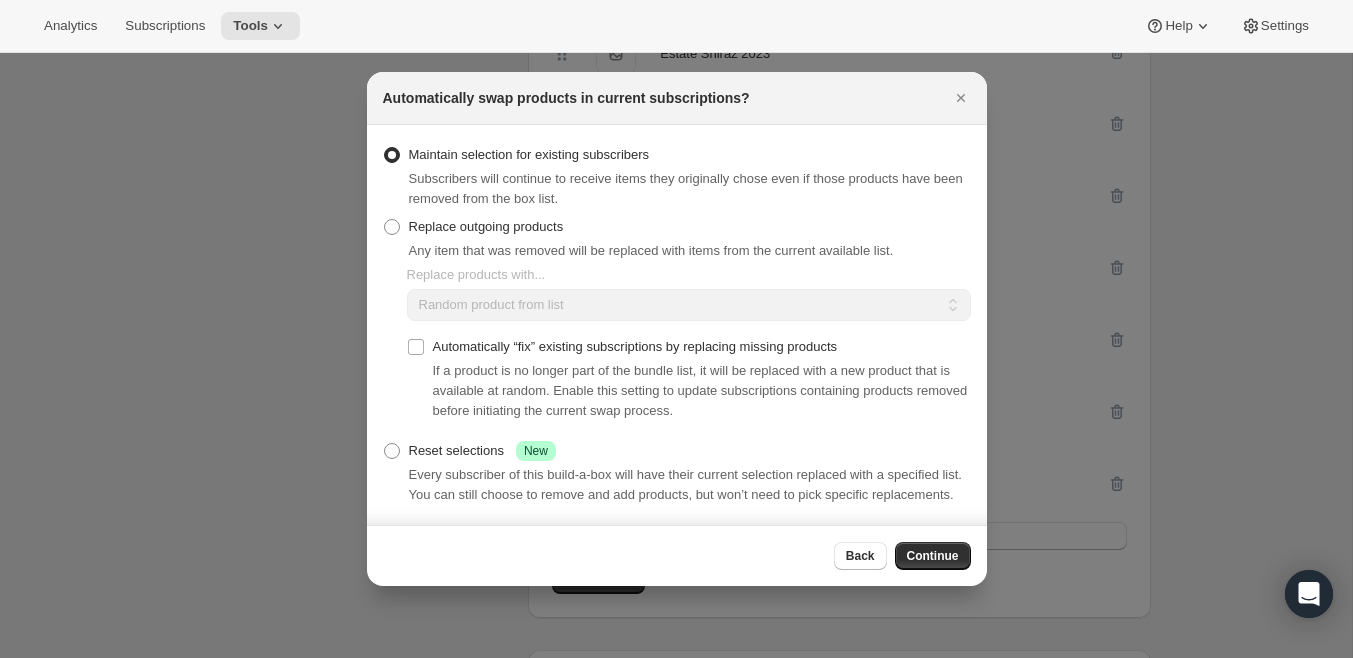 click on "Any item that was removed will be replaced with items from the current available list." at bounding box center (651, 250) 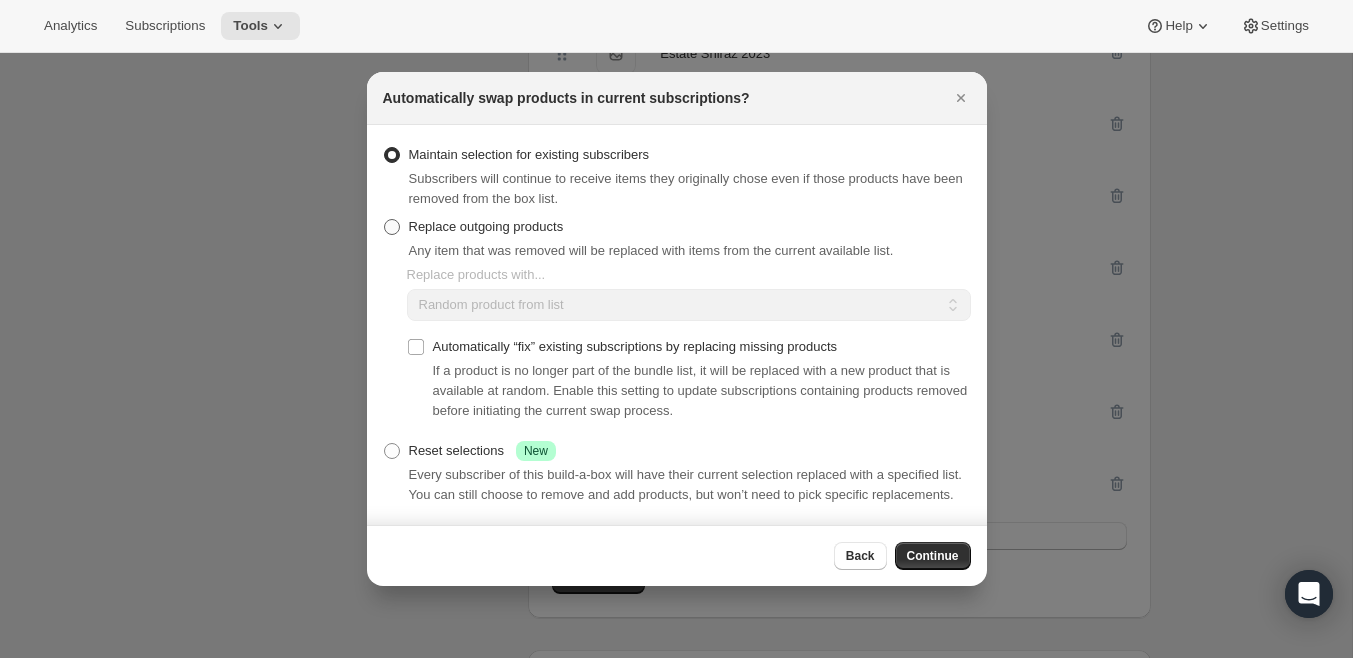 click on "Replace outgoing products" at bounding box center (486, 226) 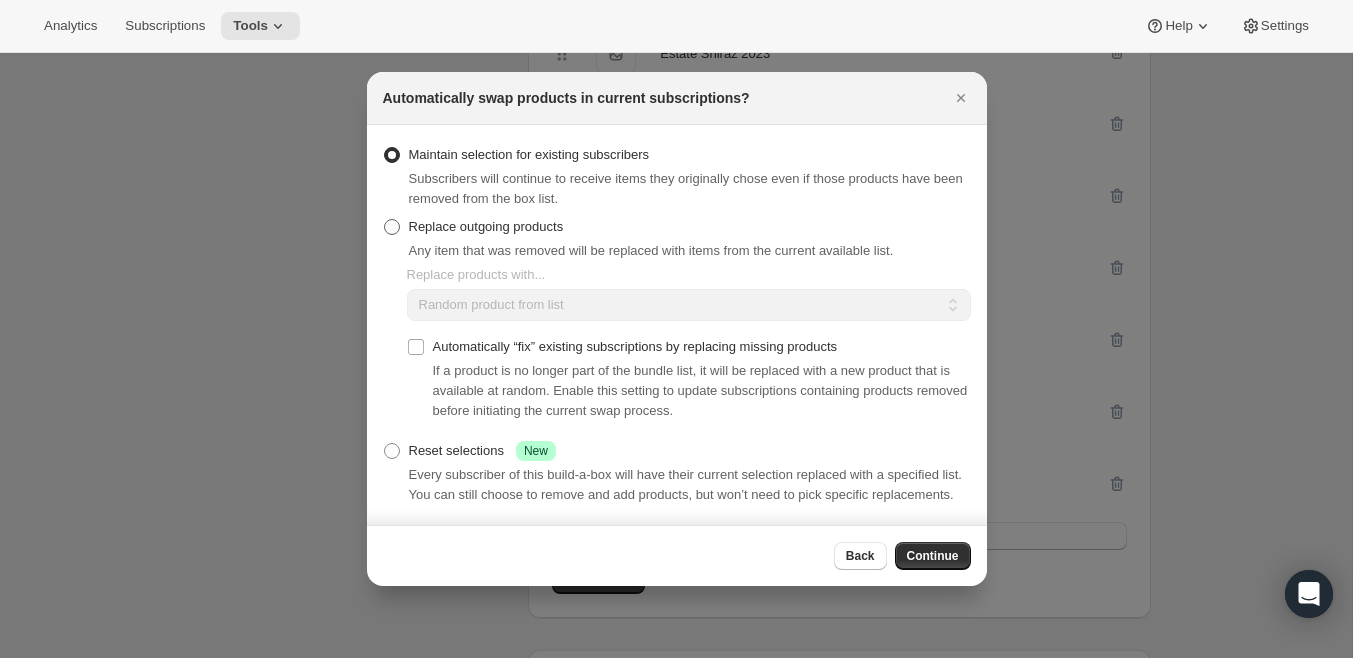 radio on "true" 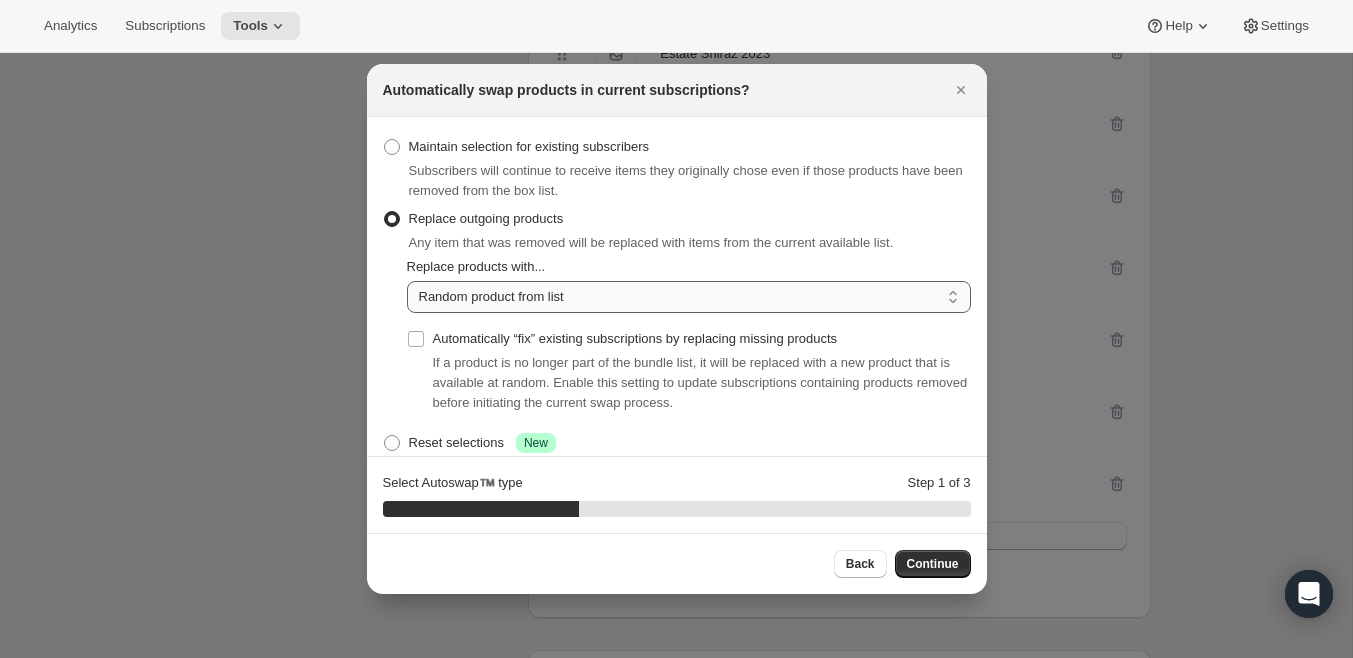 click on "Random product from list Matching product type Select specific replacements" at bounding box center (689, 297) 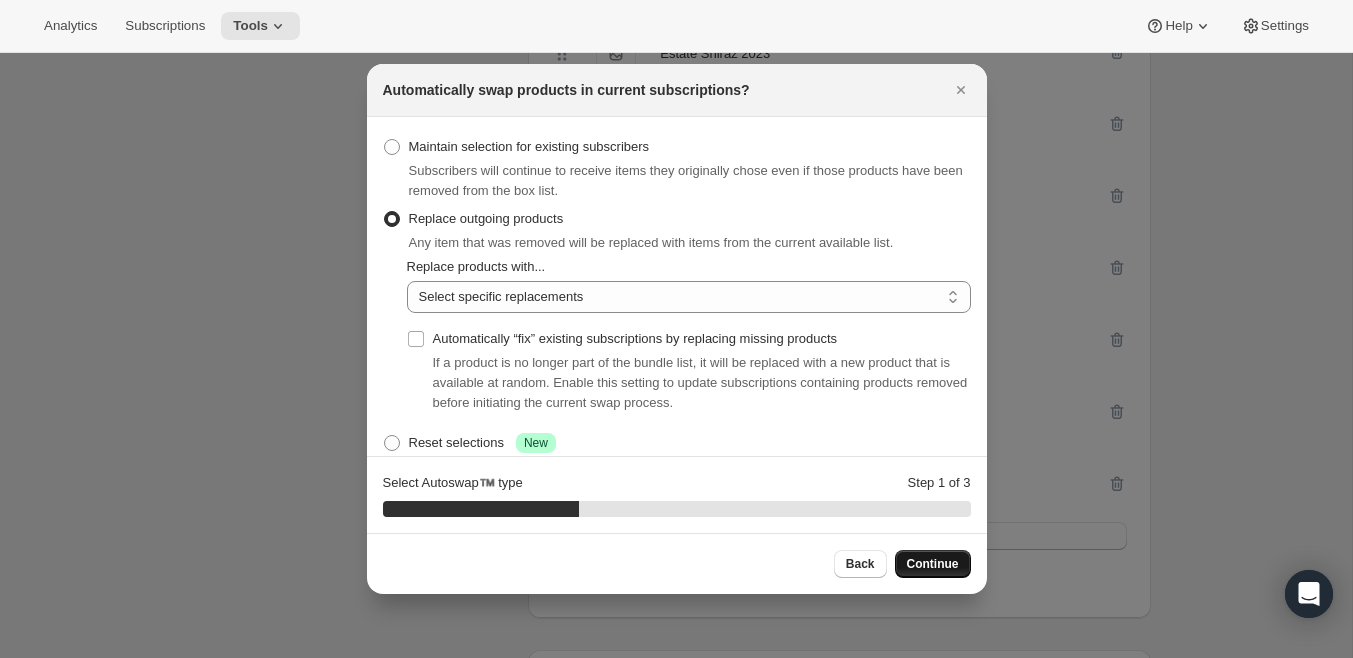 click on "Continue" at bounding box center [933, 564] 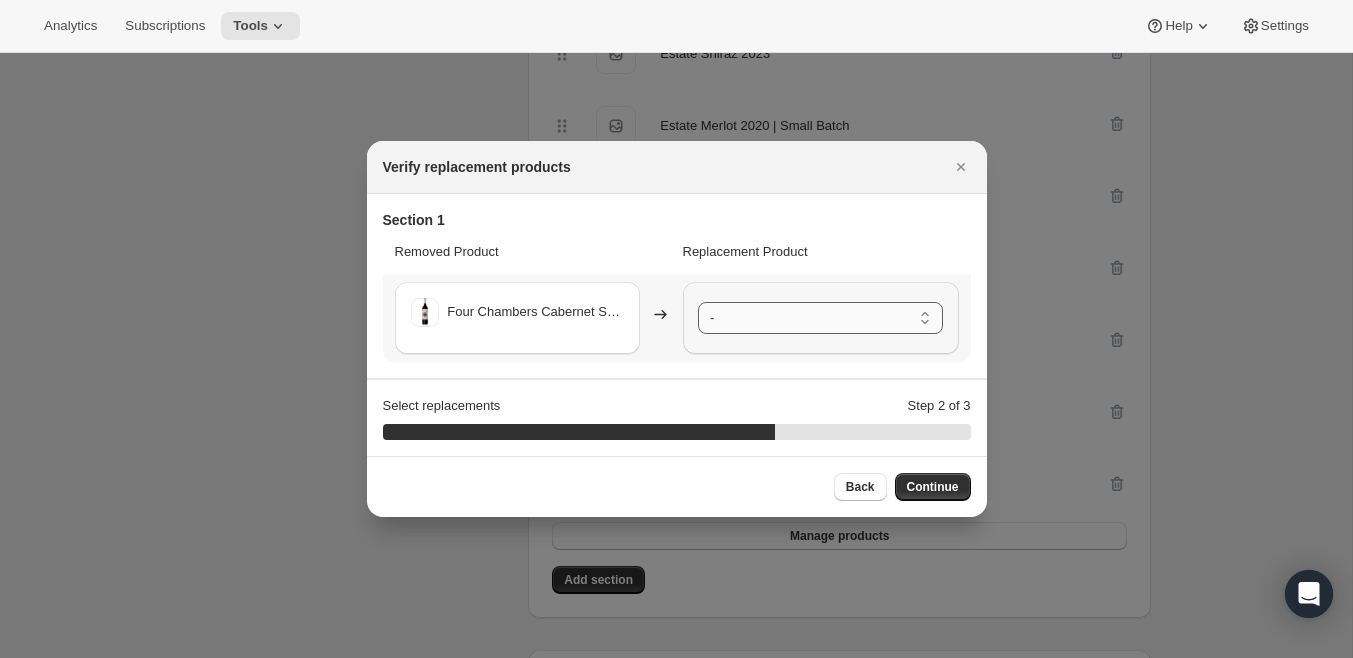 click on "-  Four Chambers Cabernet Sauvignon 2022 - Default Title Four Chambers Shiraz 2022 - Default Title The Specialist Chardonnay 2023 - Default Title The Specialist Cabernet Sauvignon 2021 - Default Title Estate Chardonnay 2024 - Default Title Estate Semillon Sauvignon Blanc 2023 - Default Title Estate Malbec 2023 - Default Title Estate Shiraz 2023 - Default Title Estate Merlot 2020 | Small Batch - Default Title Estate Cabernet Merlot 2019 - Default Title Estate Cabernet Sauvignon 2021 - Default Title Four Chambers Sauvignon Blanc 2024 - Default Title Four Chambers Rosé 2025 - Default Title Locum Rose 2022 - Default Title" at bounding box center (820, 318) 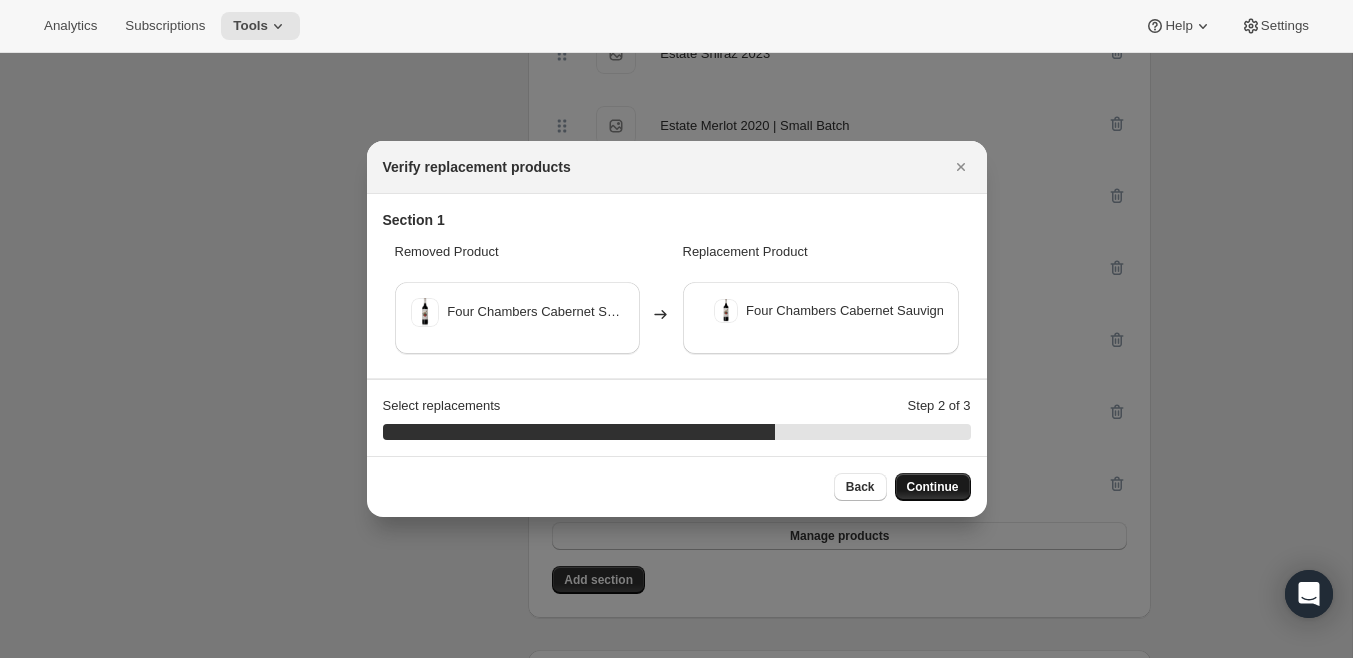 click on "Continue" at bounding box center (933, 487) 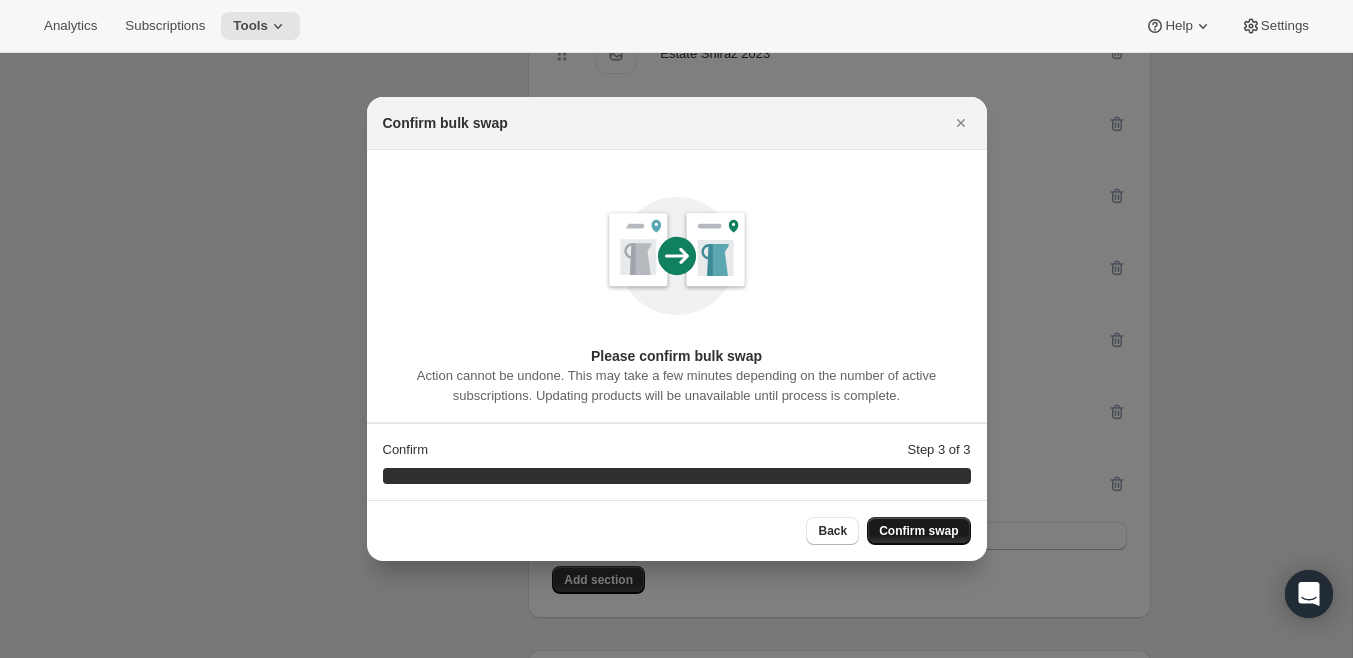 click on "Confirm swap" at bounding box center [918, 531] 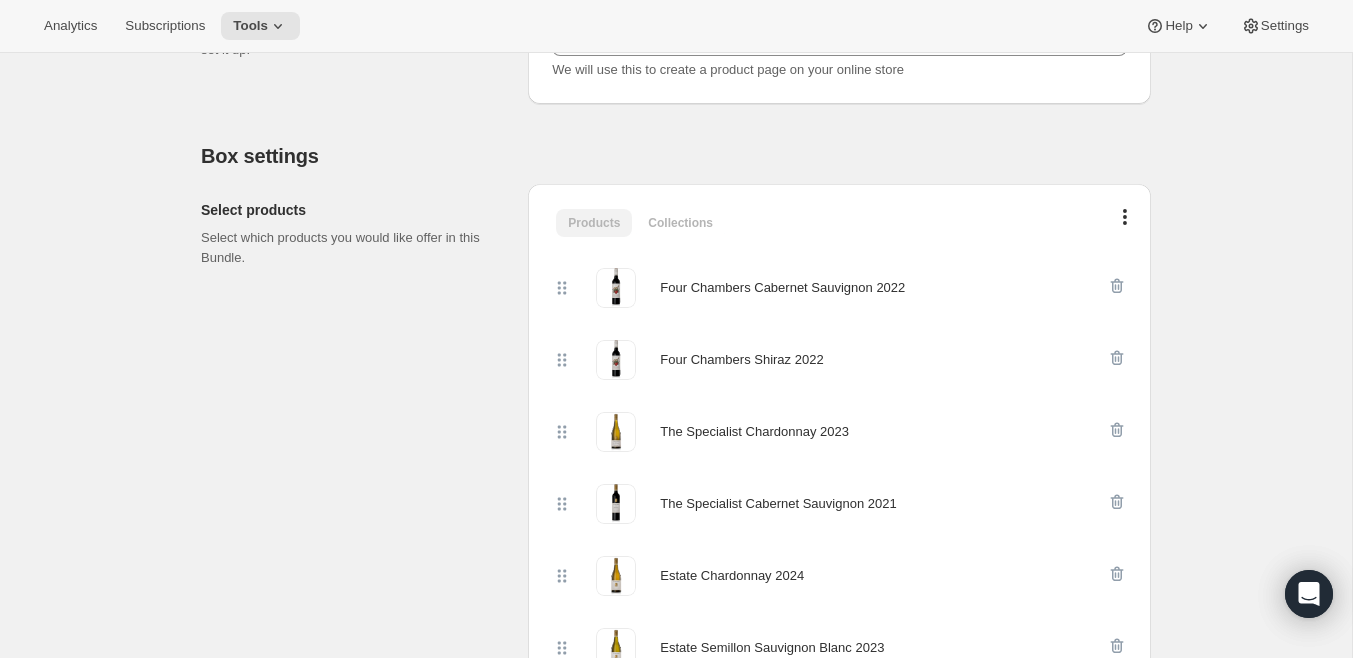 scroll, scrollTop: 439, scrollLeft: 0, axis: vertical 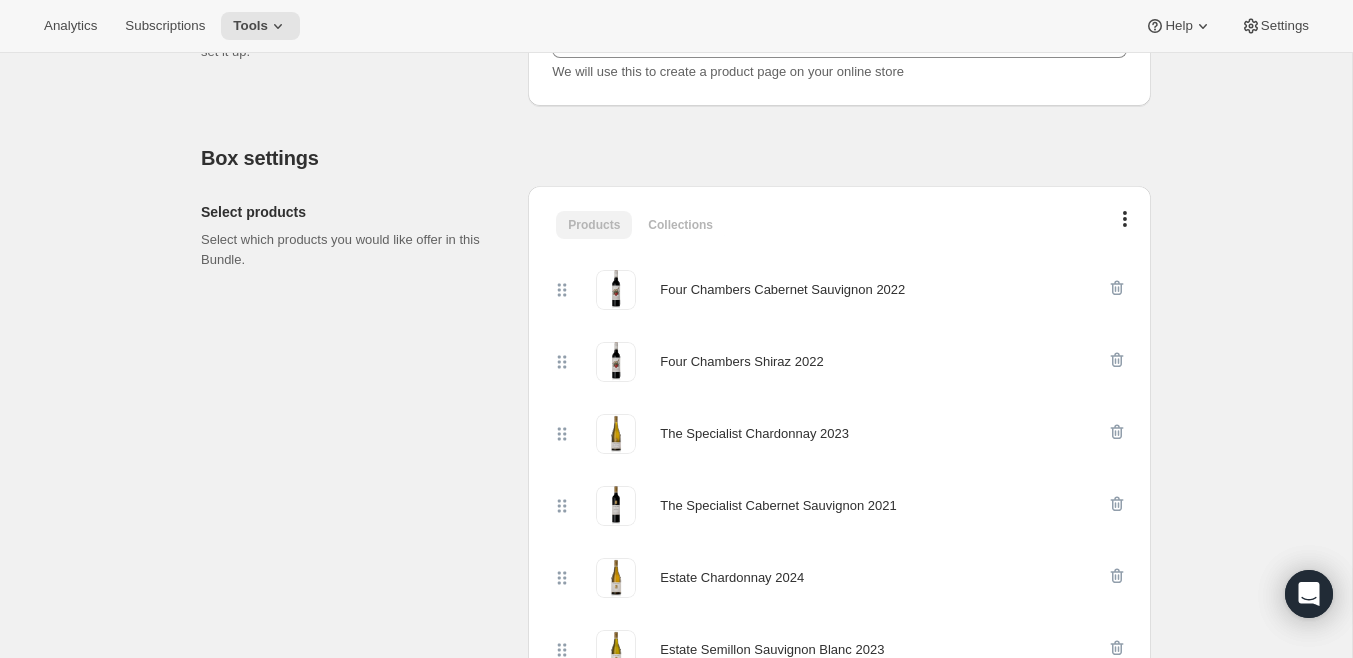 click on "Select products Select which products you would like offer in this Bundle." at bounding box center [356, 772] 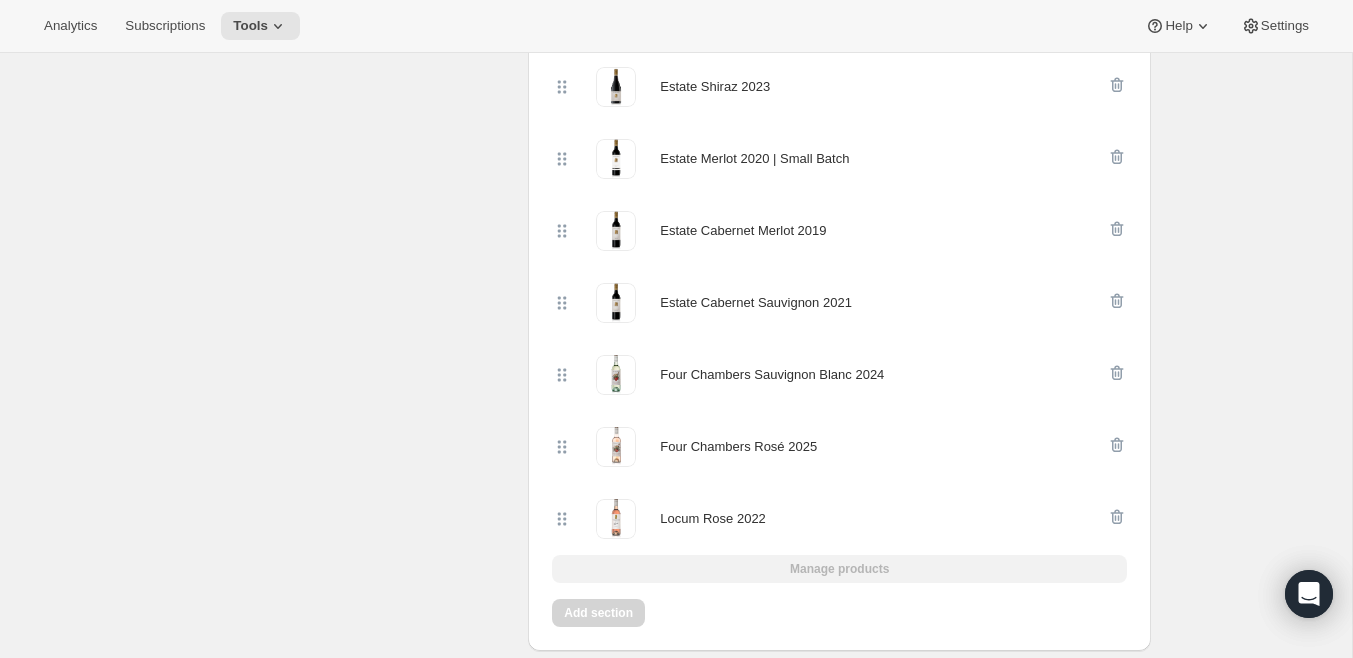 scroll, scrollTop: 1141, scrollLeft: 0, axis: vertical 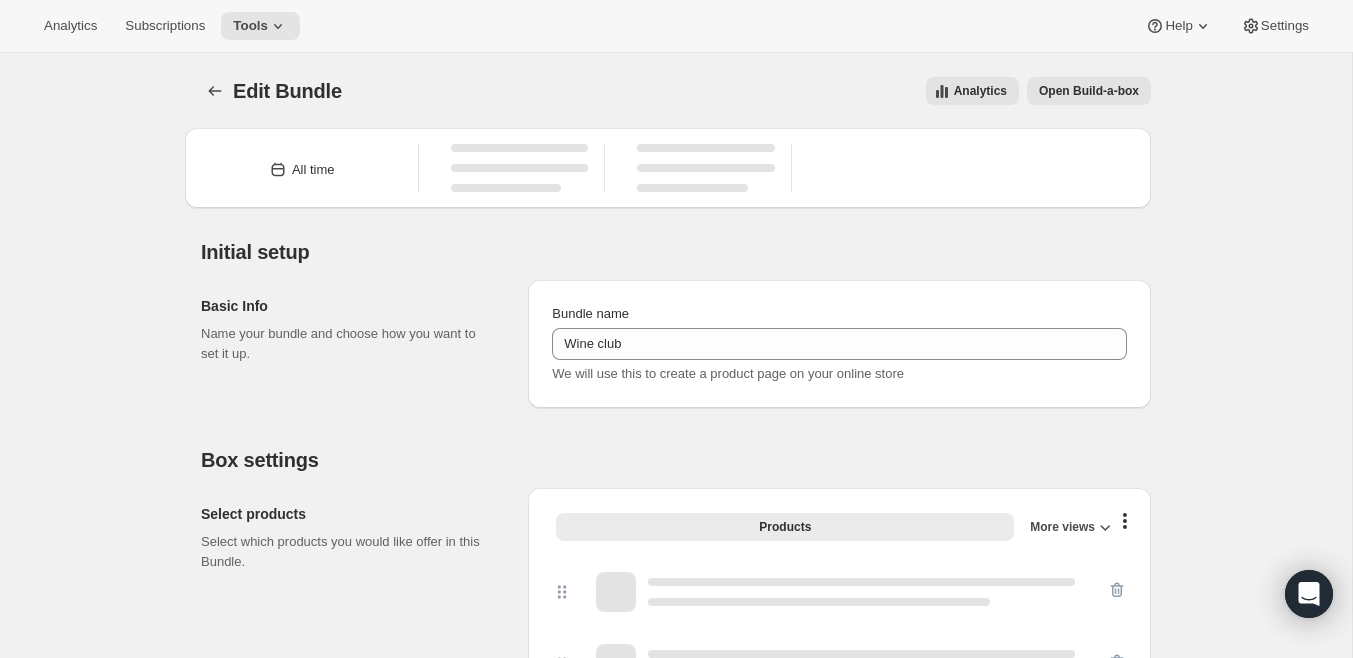 type on "Wine club" 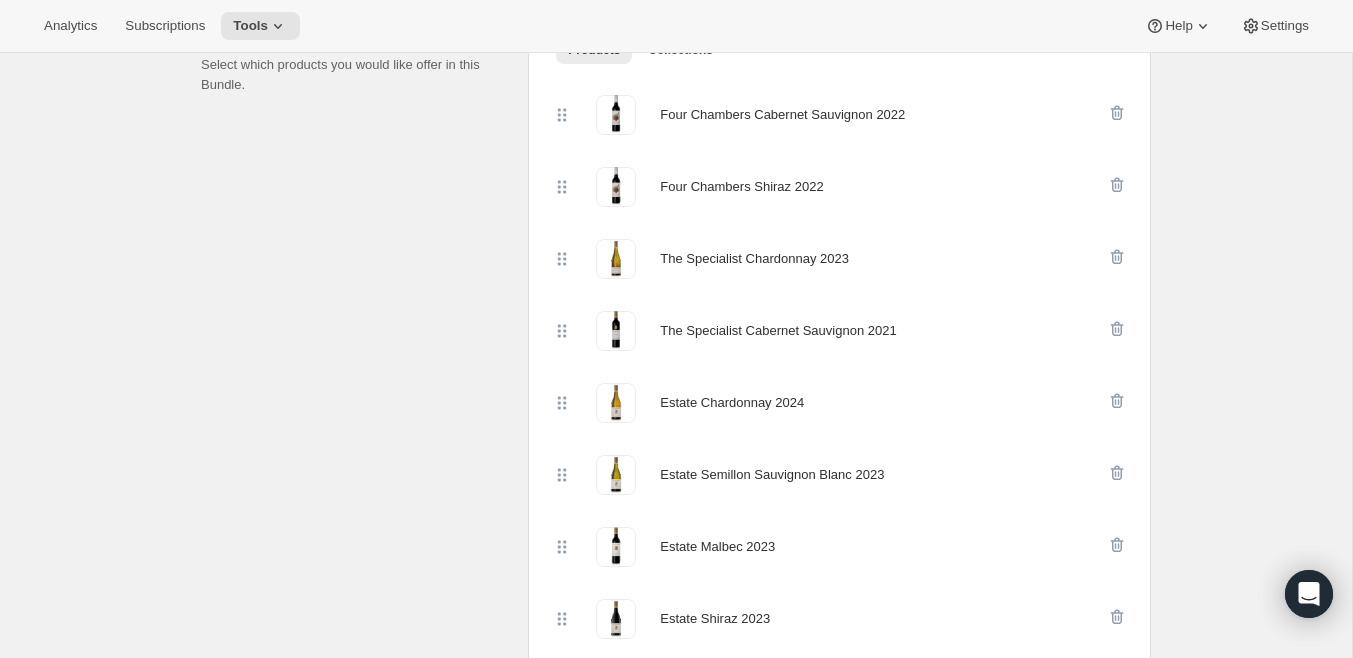 scroll, scrollTop: 492, scrollLeft: 0, axis: vertical 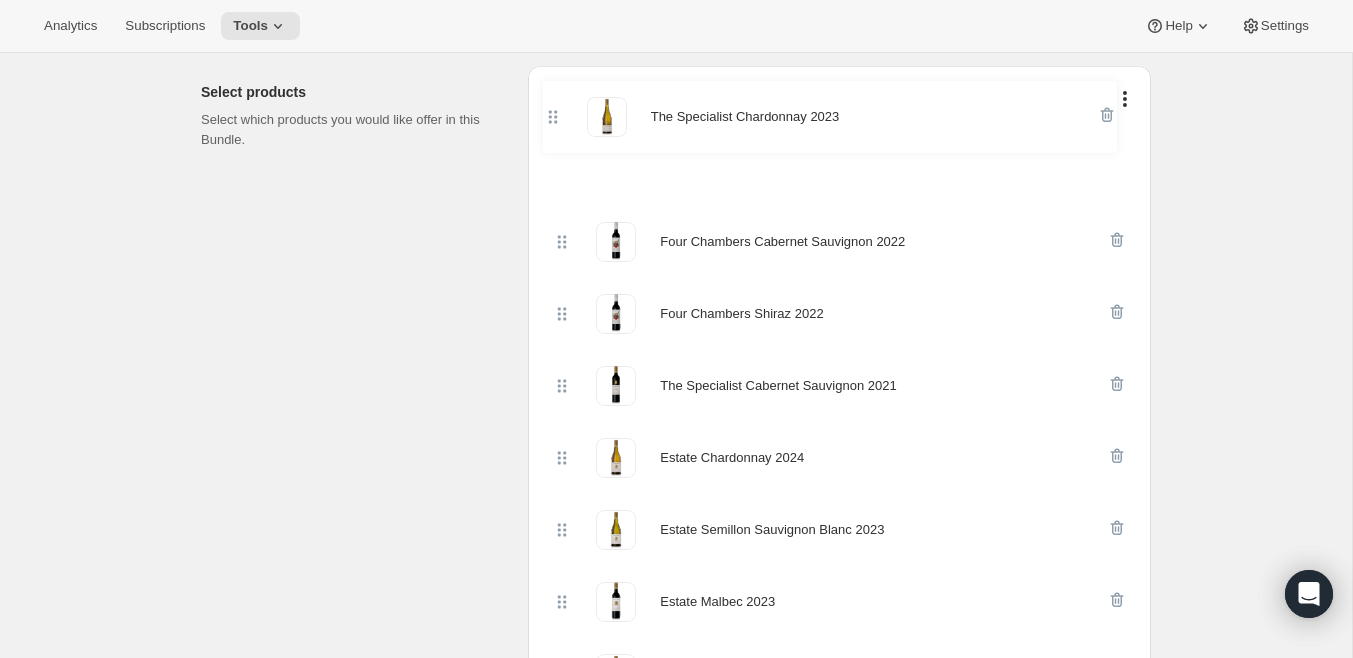 drag, startPoint x: 556, startPoint y: 256, endPoint x: 546, endPoint y: 114, distance: 142.35168 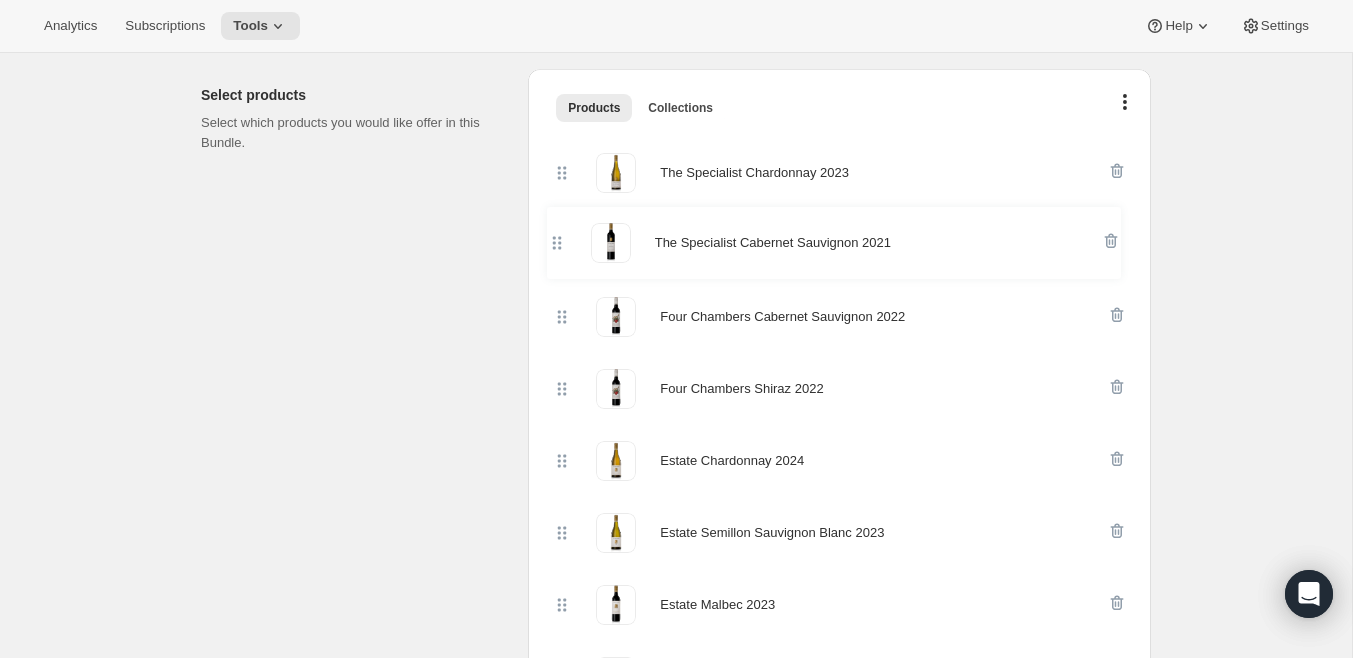 drag, startPoint x: 570, startPoint y: 385, endPoint x: 564, endPoint y: 229, distance: 156.11534 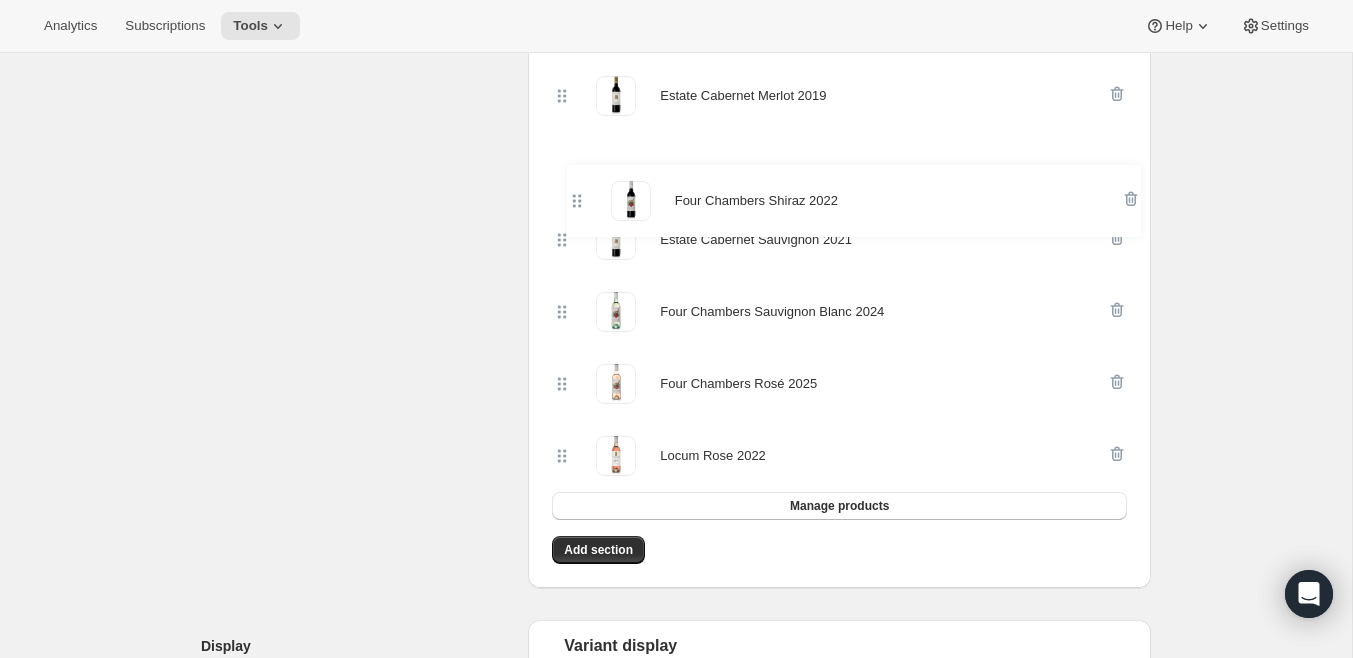 scroll, scrollTop: 1078, scrollLeft: 0, axis: vertical 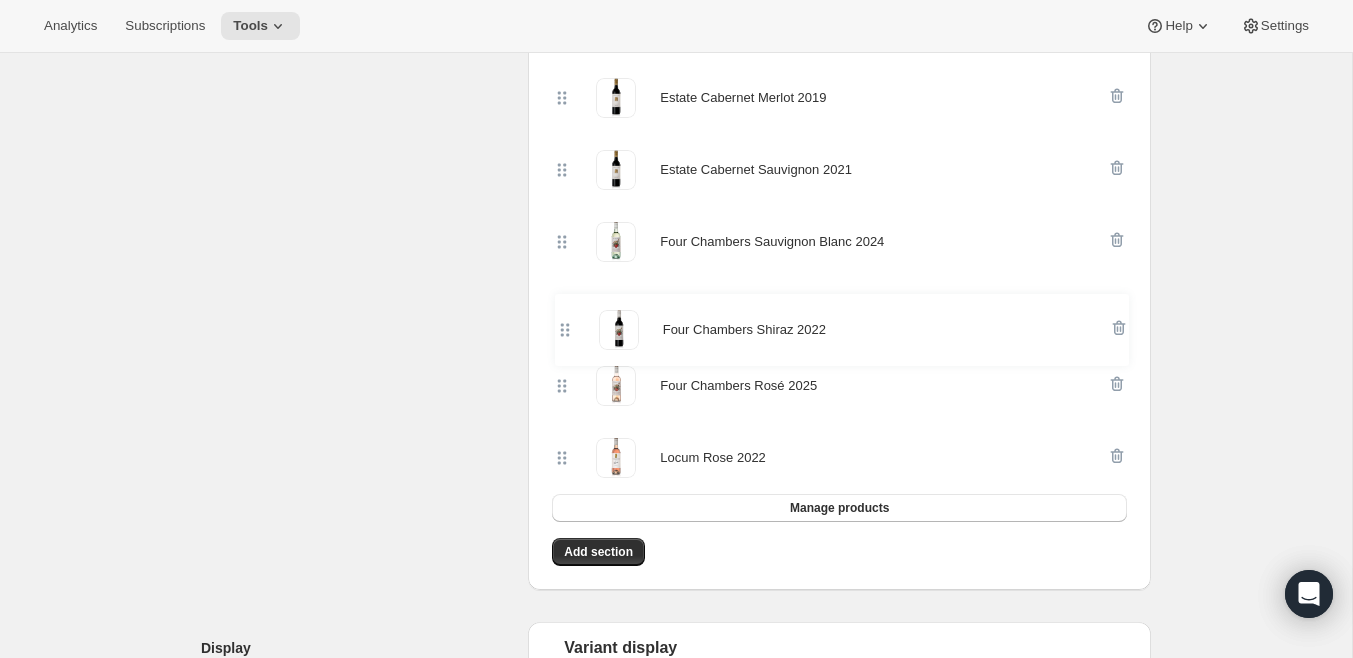drag, startPoint x: 567, startPoint y: 398, endPoint x: 567, endPoint y: 347, distance: 51 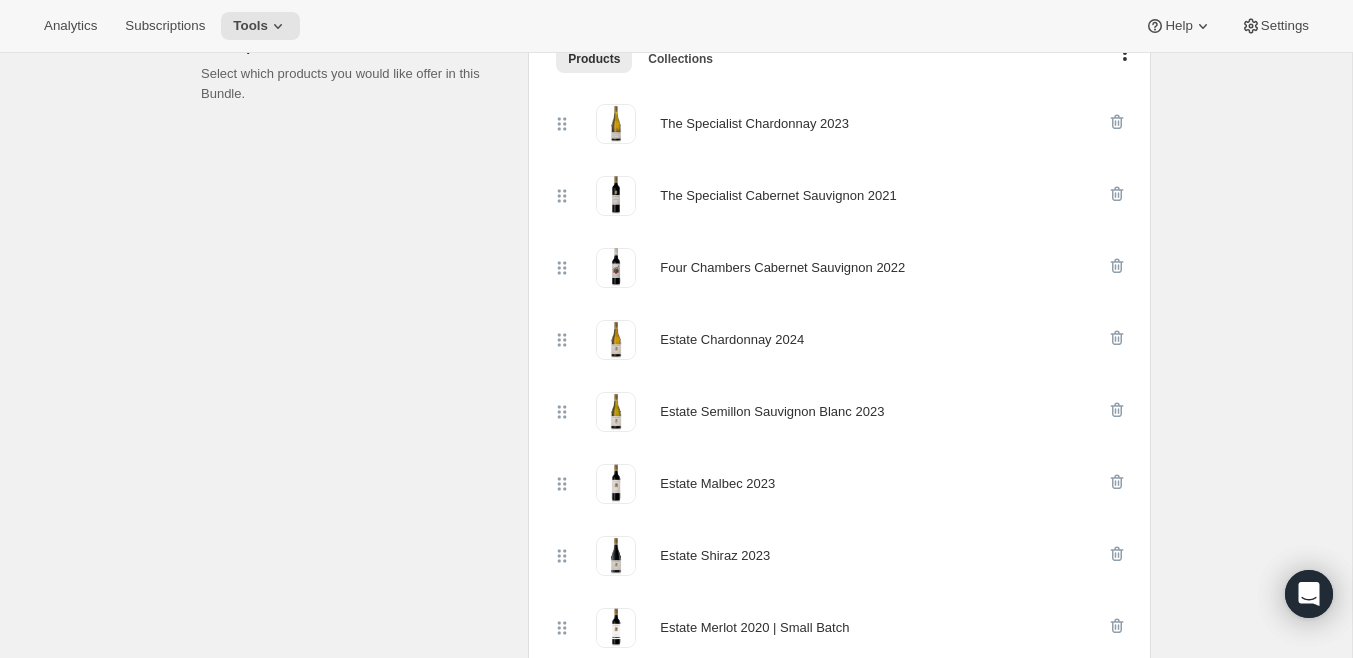 scroll, scrollTop: 482, scrollLeft: 0, axis: vertical 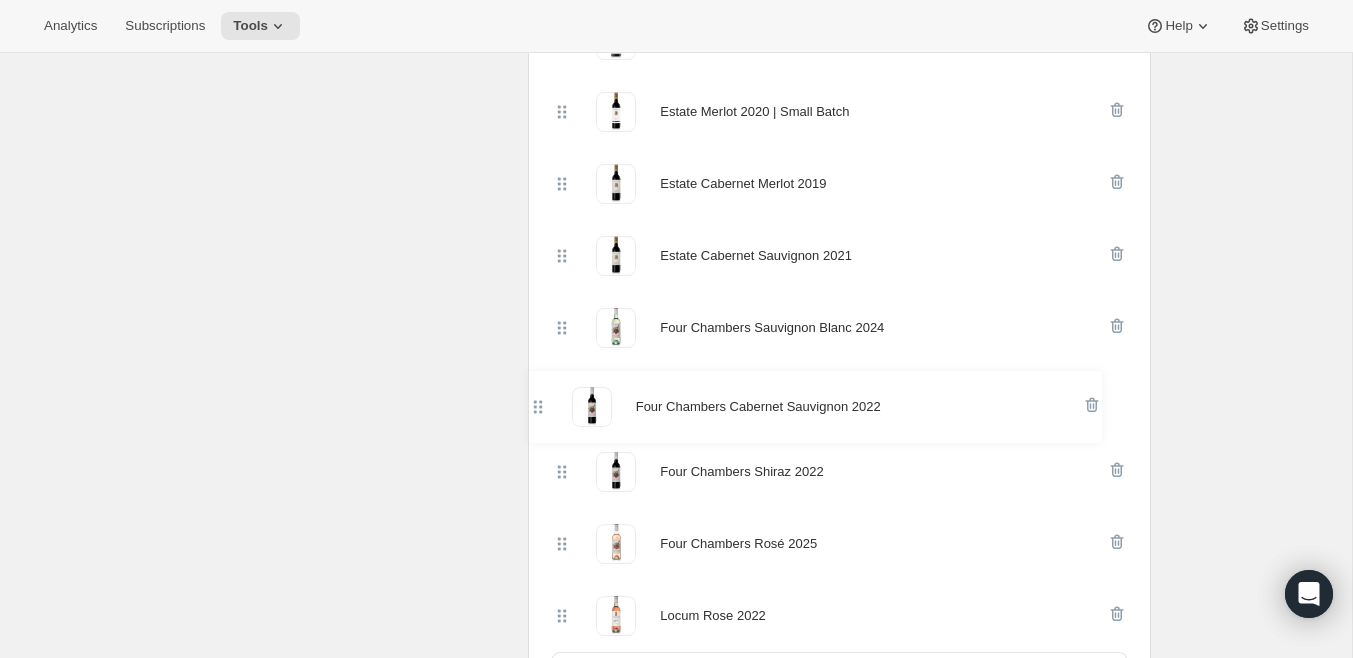 drag, startPoint x: 561, startPoint y: 260, endPoint x: 535, endPoint y: 416, distance: 158.15182 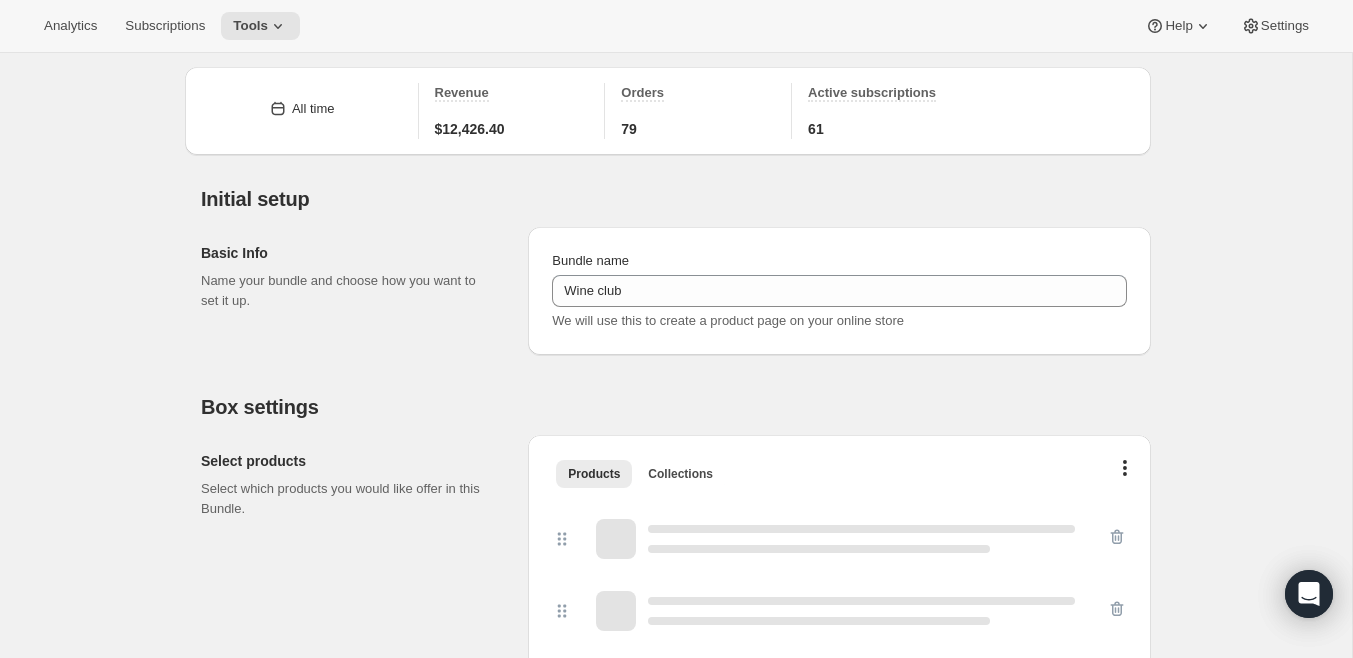 scroll, scrollTop: 920, scrollLeft: 0, axis: vertical 